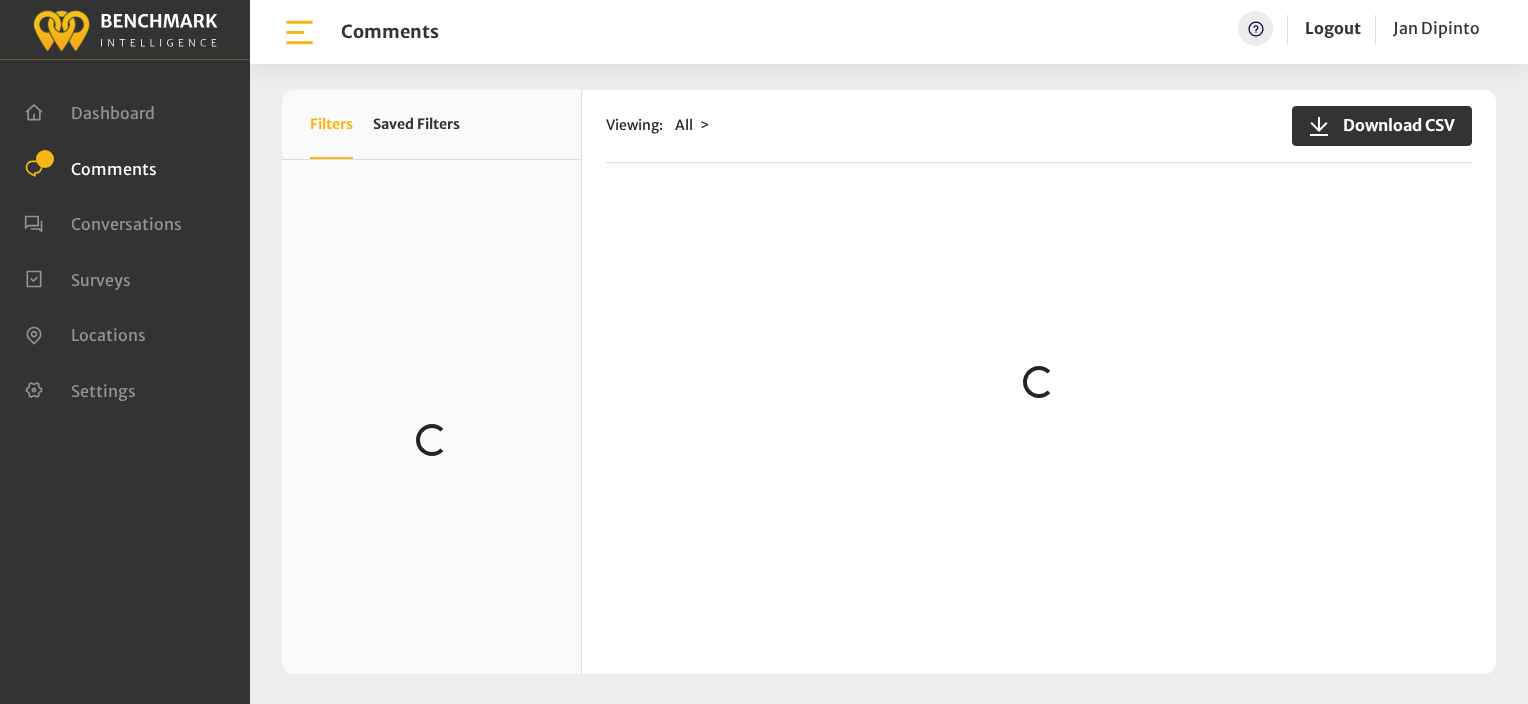 scroll, scrollTop: 0, scrollLeft: 0, axis: both 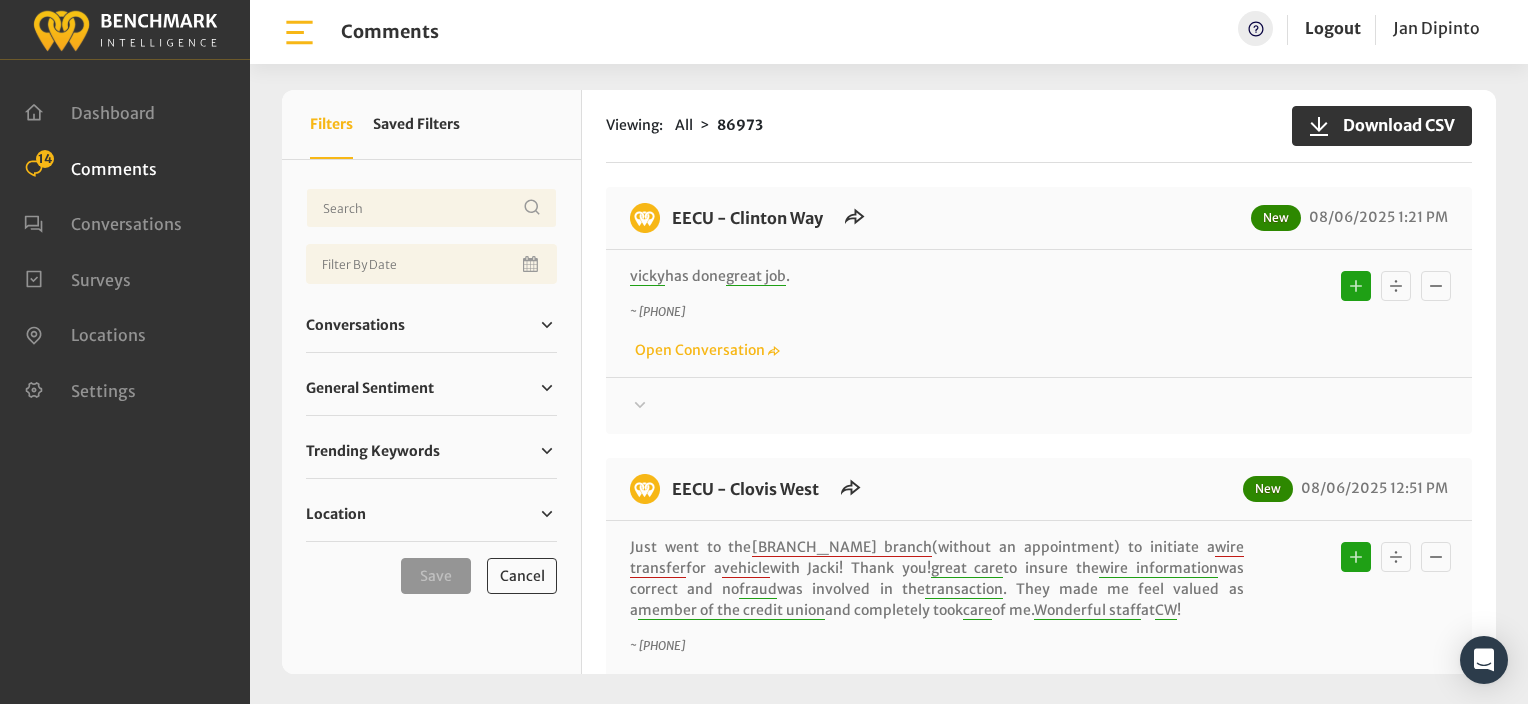 click on "Viewing:
All
86973
Download CSV
EECU - Clinton Way
New
08/06/2025 1:21 PM
vicky  has done  great job .
~ +15595776578" 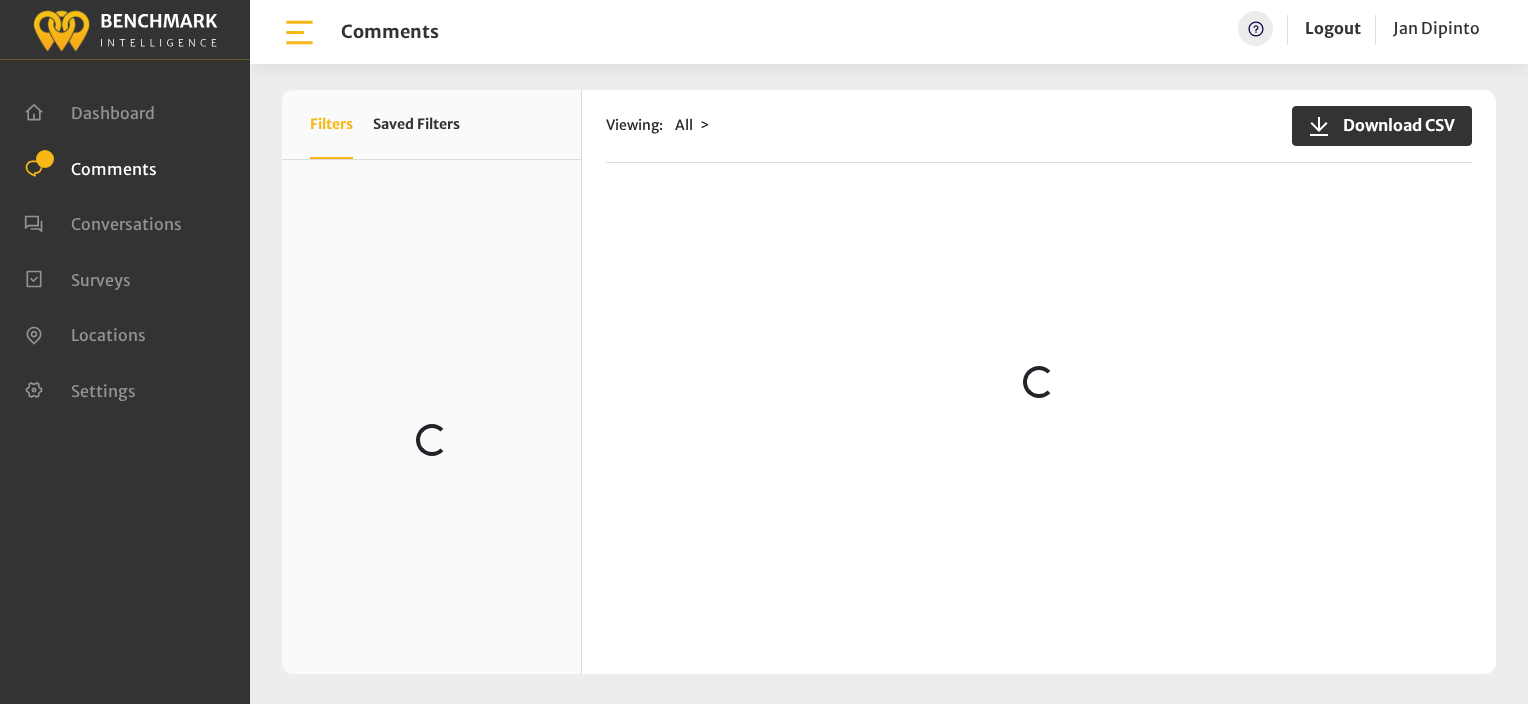 scroll, scrollTop: 0, scrollLeft: 0, axis: both 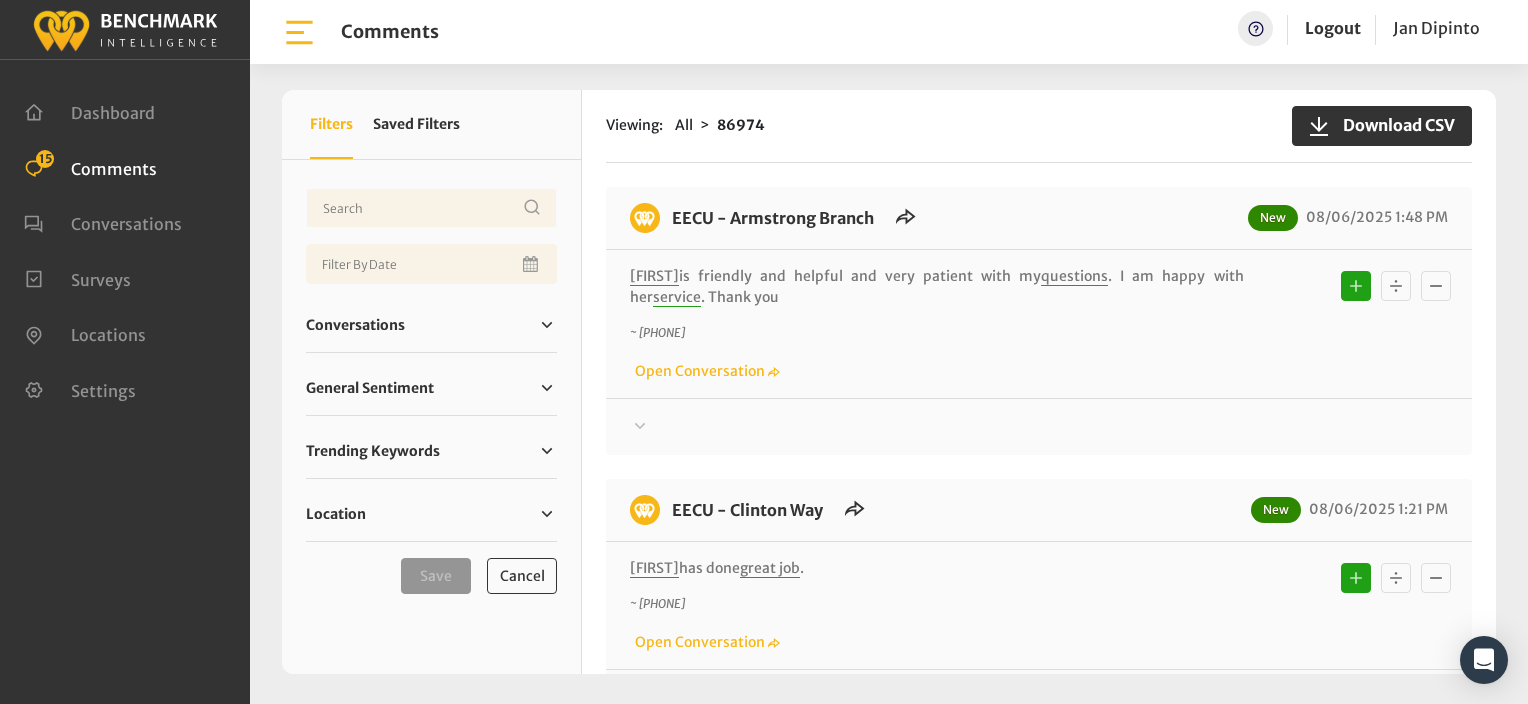 click on "Viewing:
All
86974
Download CSV
EECU - Armstrong Branch
New
08/06/2025 1:48 PM
Amanda  is friendly and helpful and very patient with my  questions service" 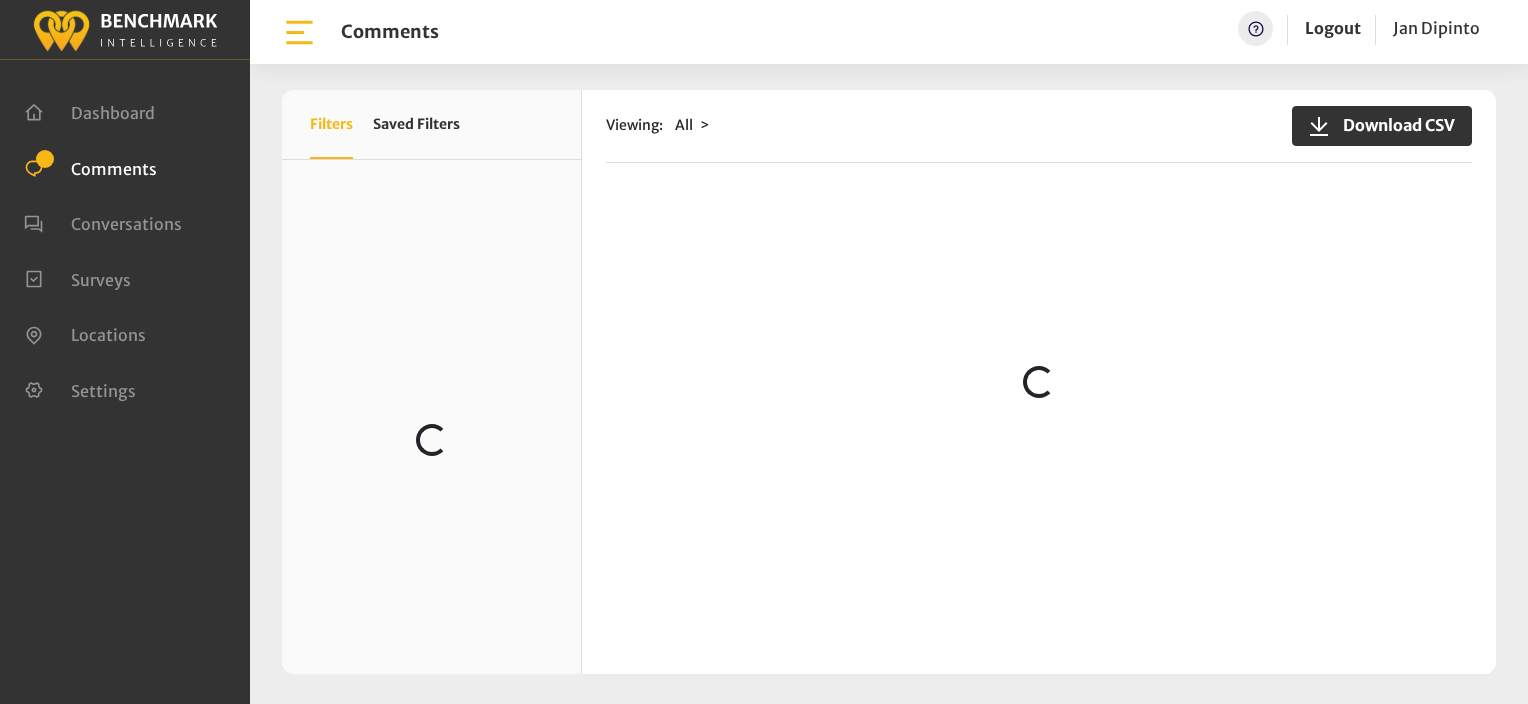 scroll, scrollTop: 0, scrollLeft: 0, axis: both 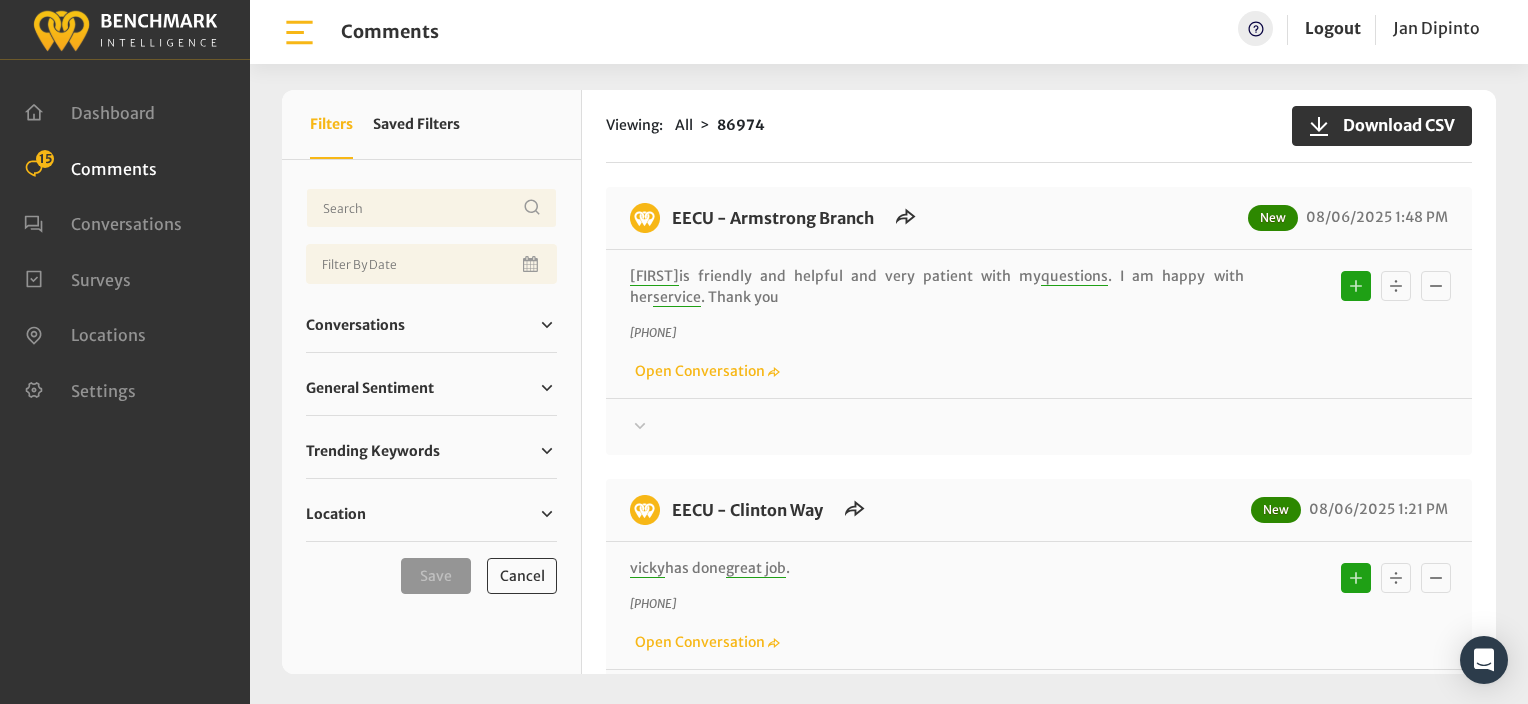 click on "~ +15599177831
Open Conversation" 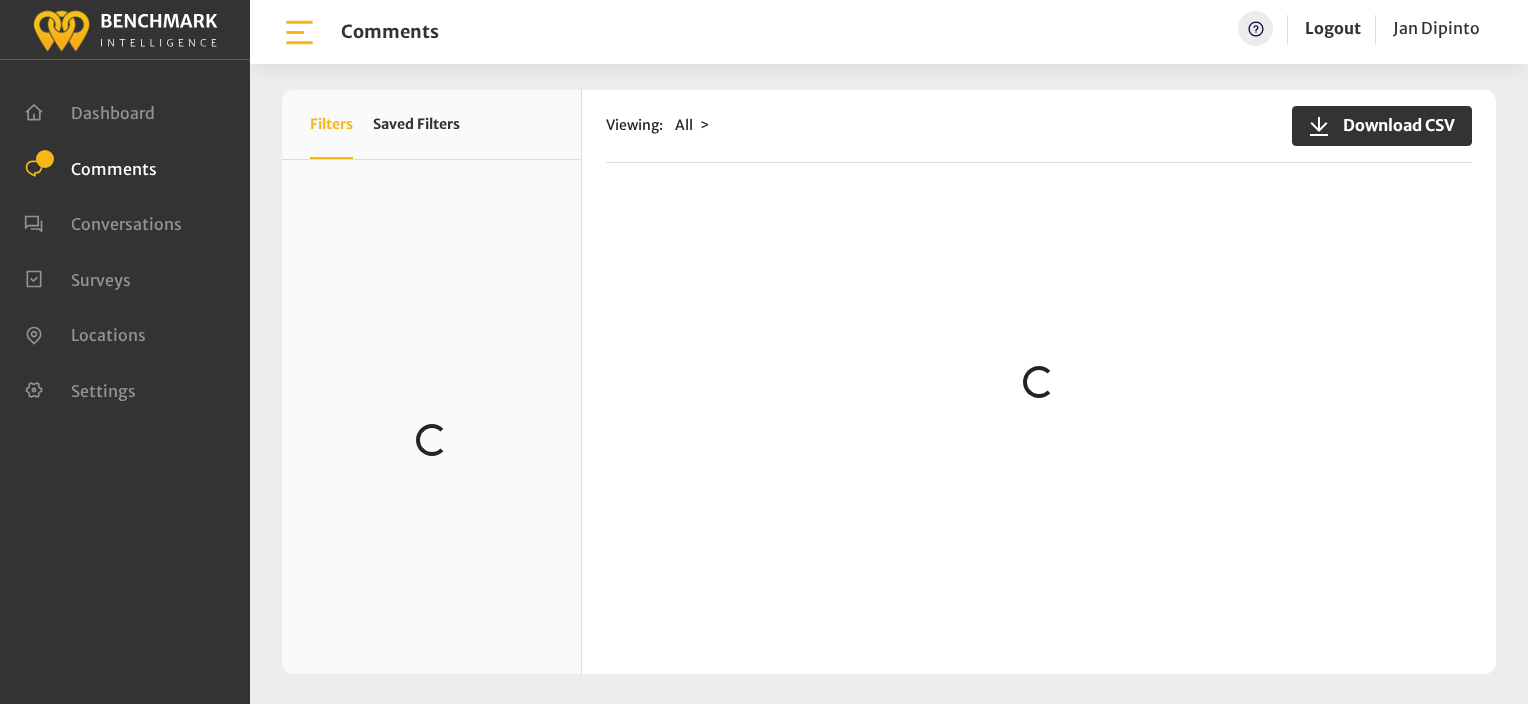 scroll, scrollTop: 0, scrollLeft: 0, axis: both 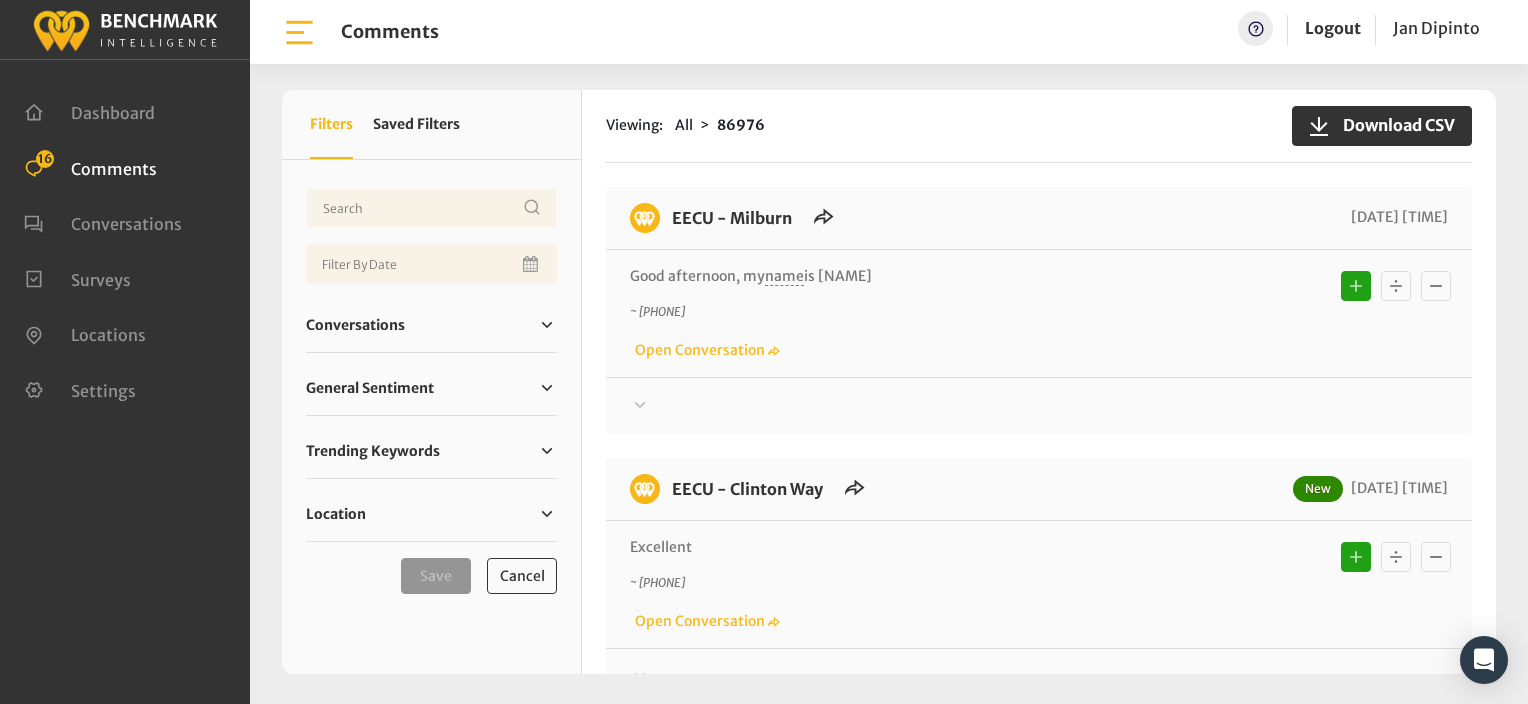 click on "~ +15592888062
Open Conversation" 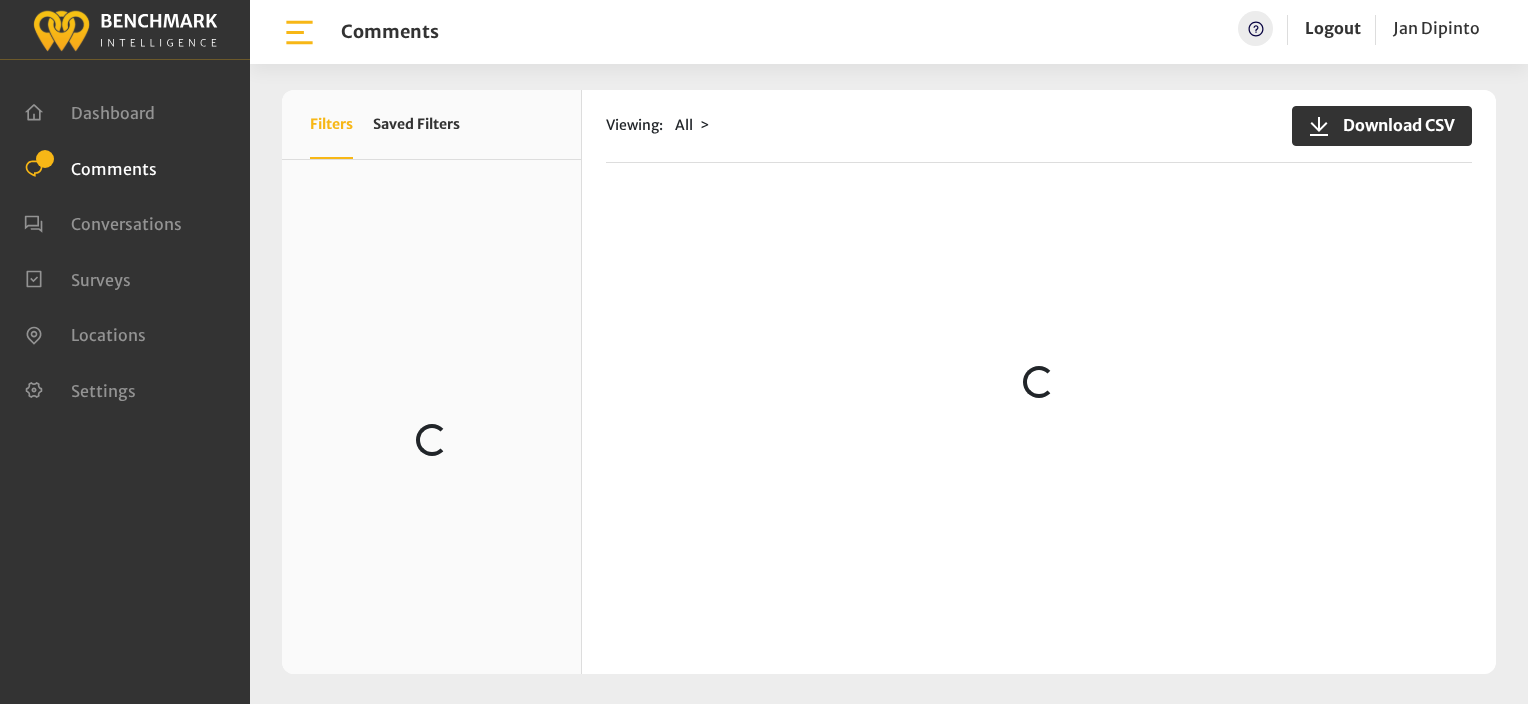 scroll, scrollTop: 0, scrollLeft: 0, axis: both 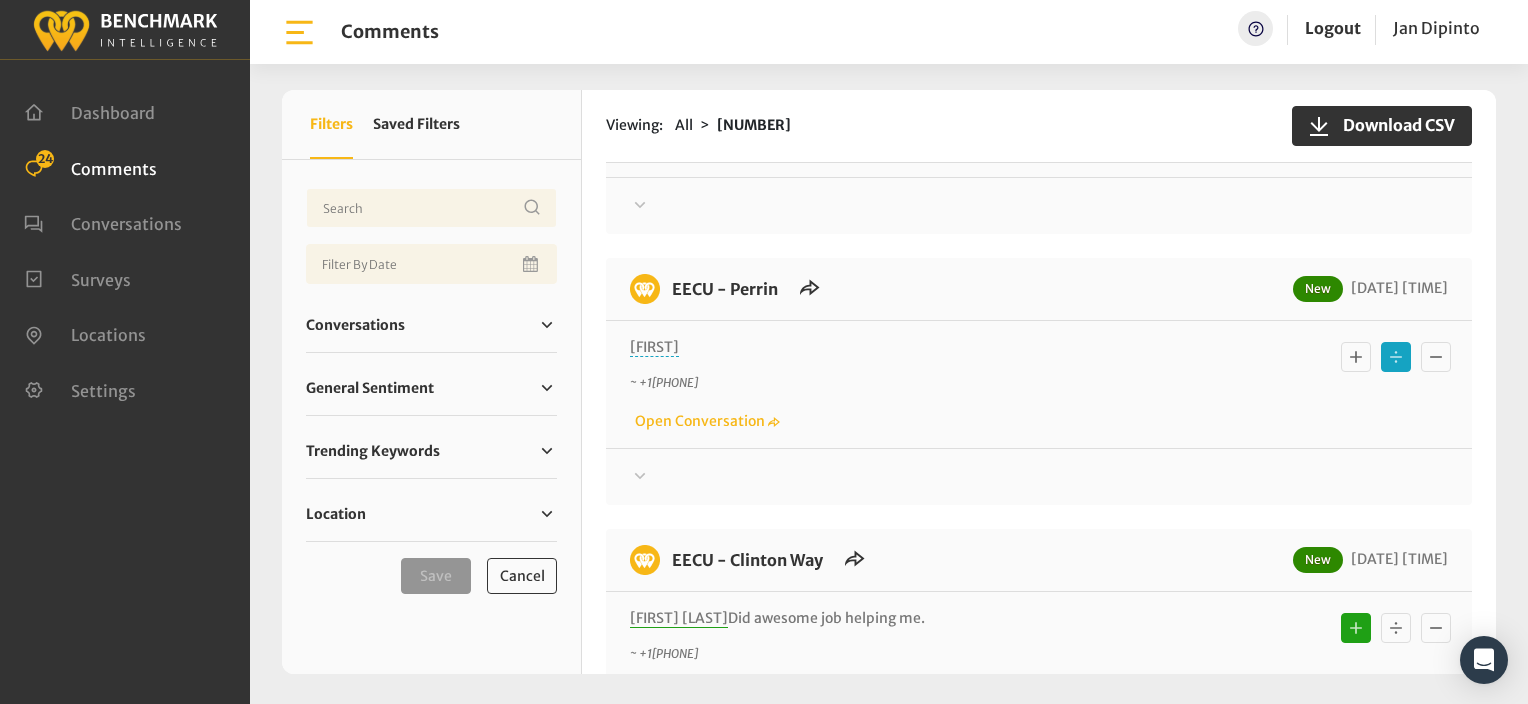 click 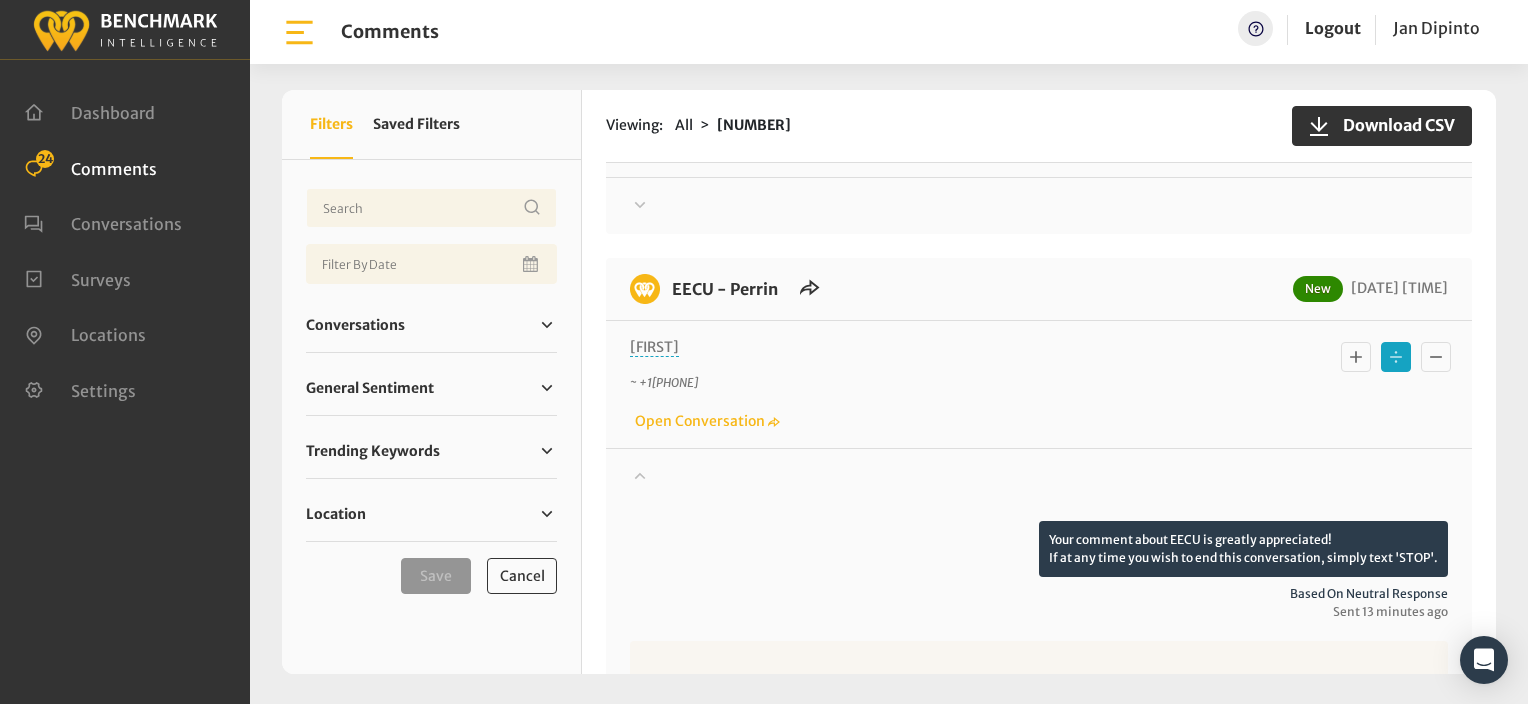 click 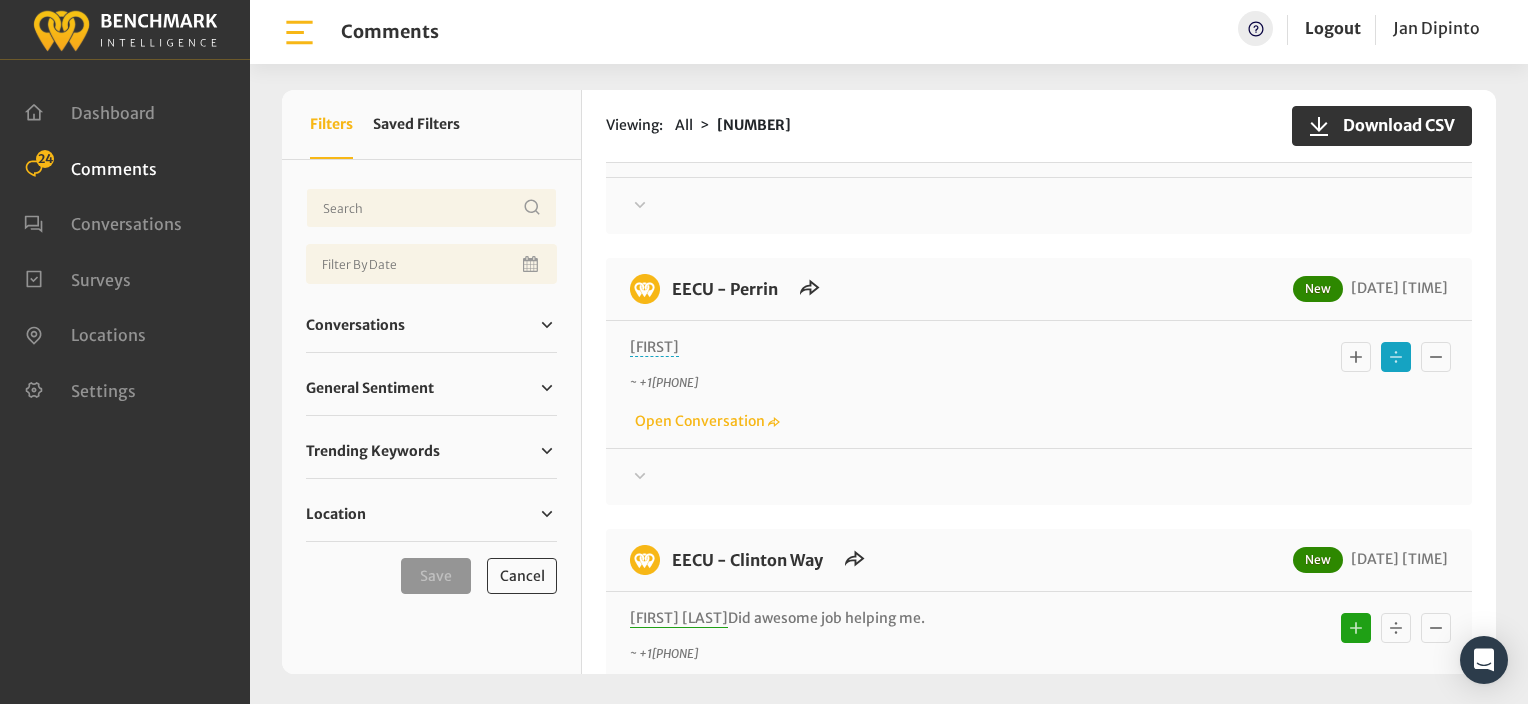 click on "EECU - Perrin
New
08/06/2025 3:00 PM
Brandon
~ +15593551825
Open Conversation" 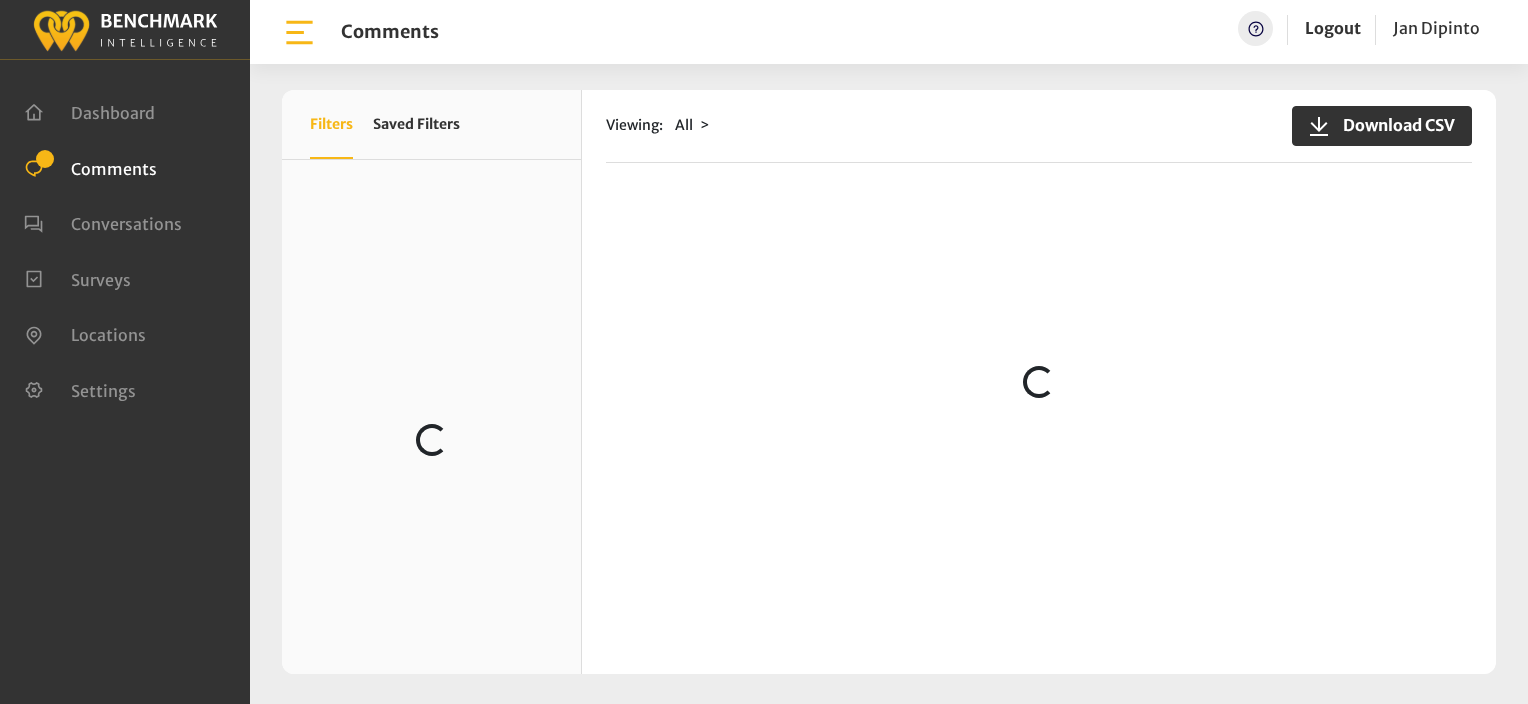 scroll, scrollTop: 0, scrollLeft: 0, axis: both 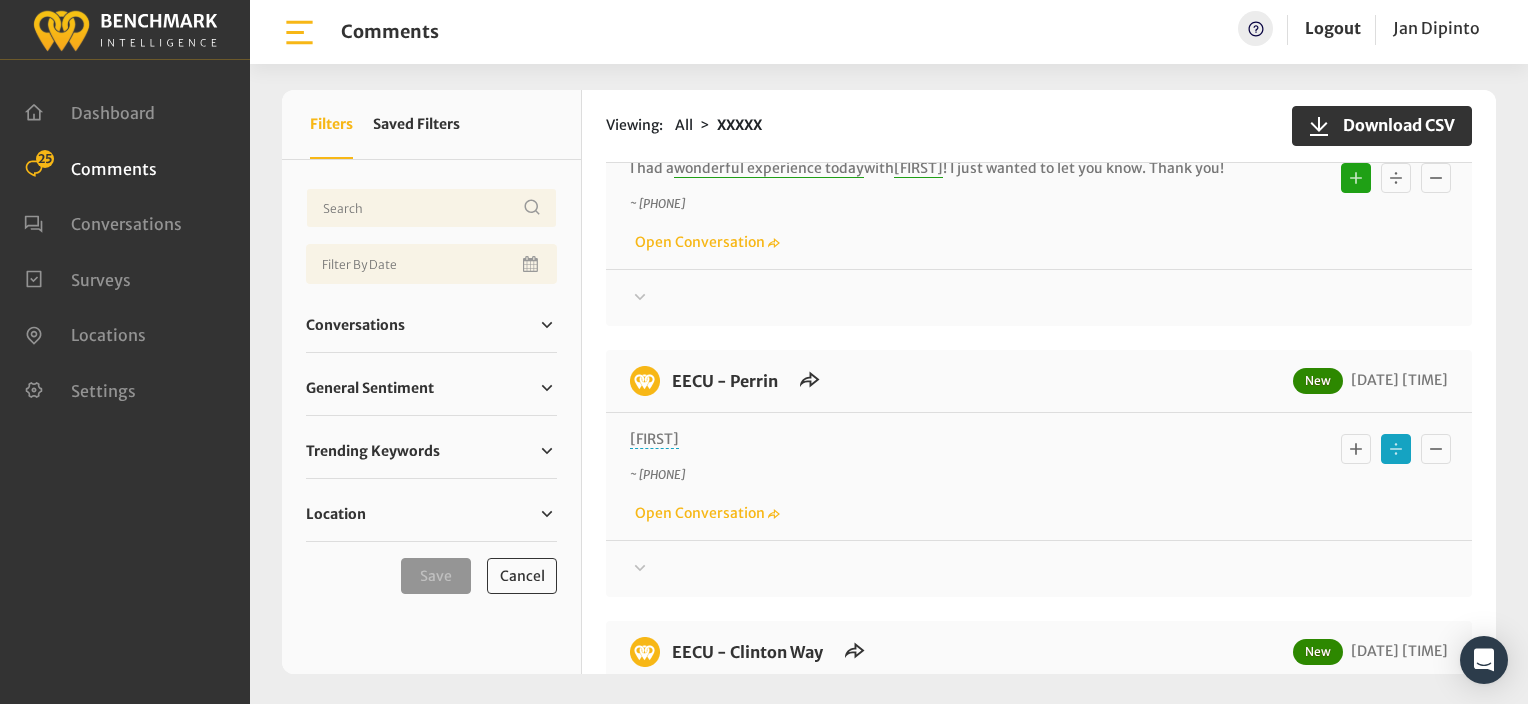 click 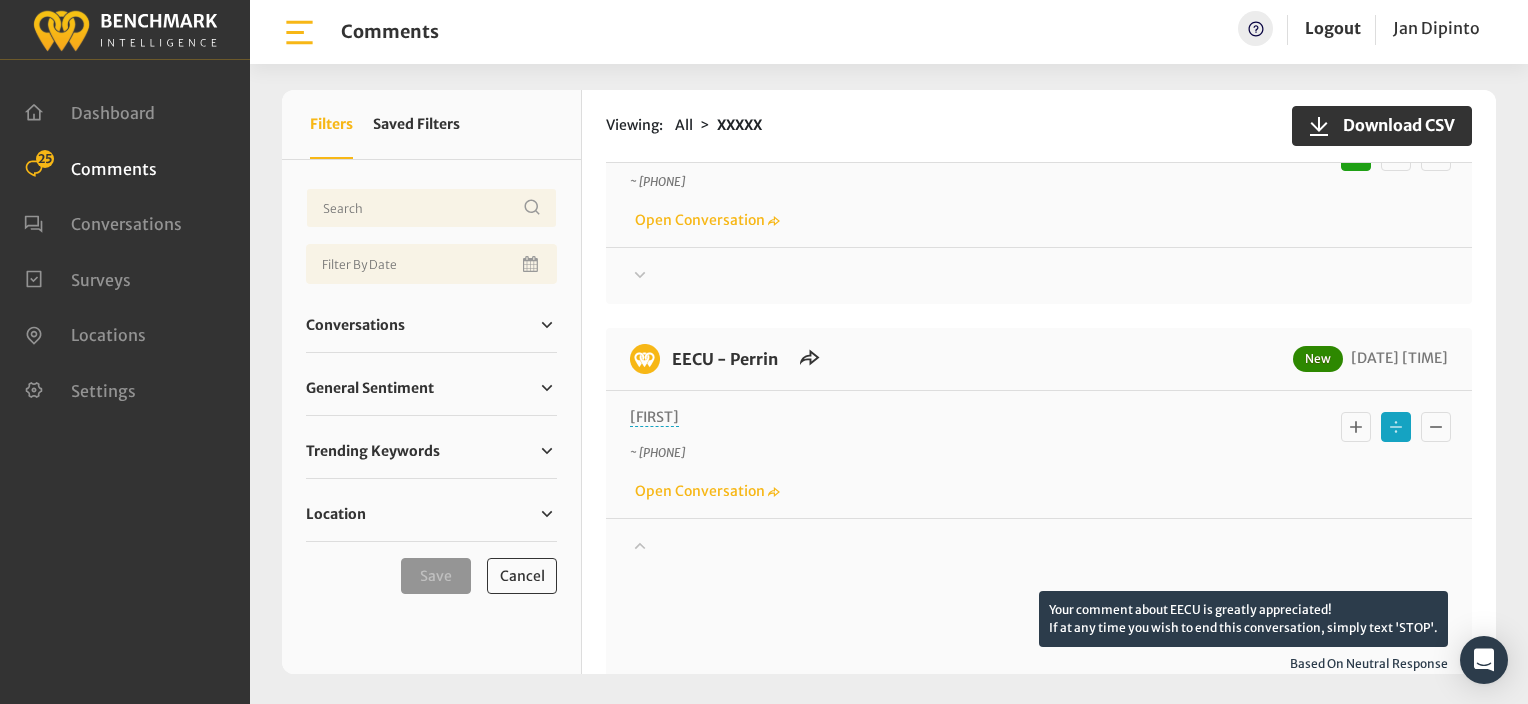 scroll, scrollTop: 400, scrollLeft: 0, axis: vertical 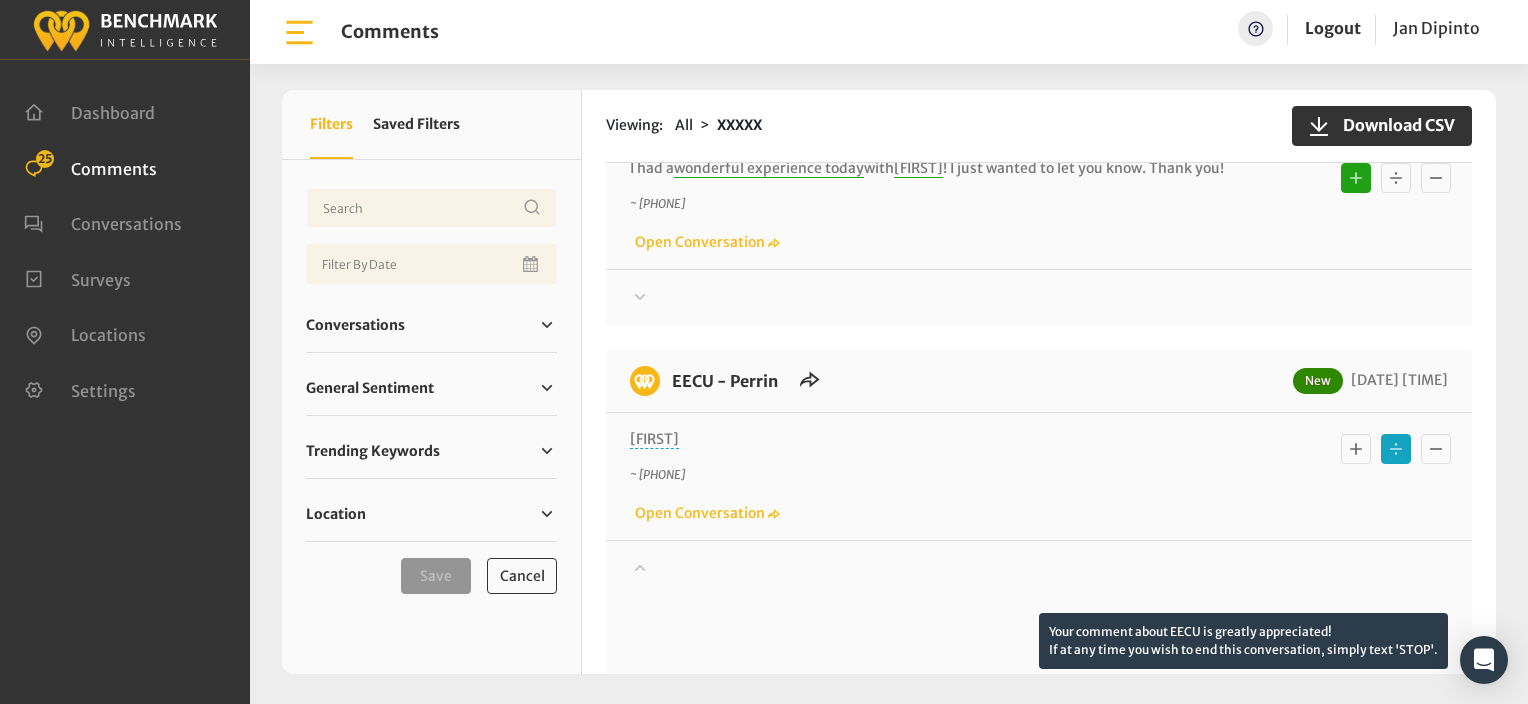 click 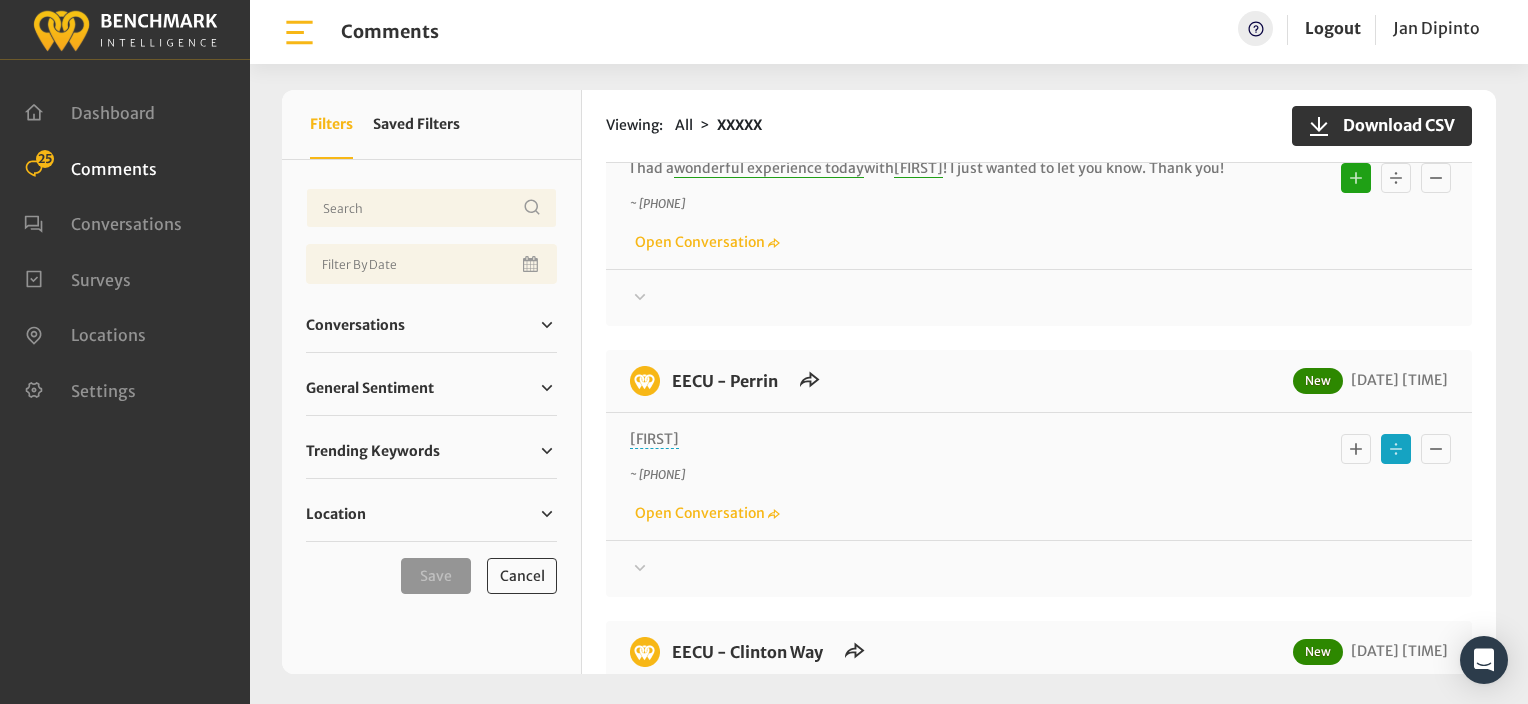 click on "Brandon
~ +15593551825
Open Conversation" 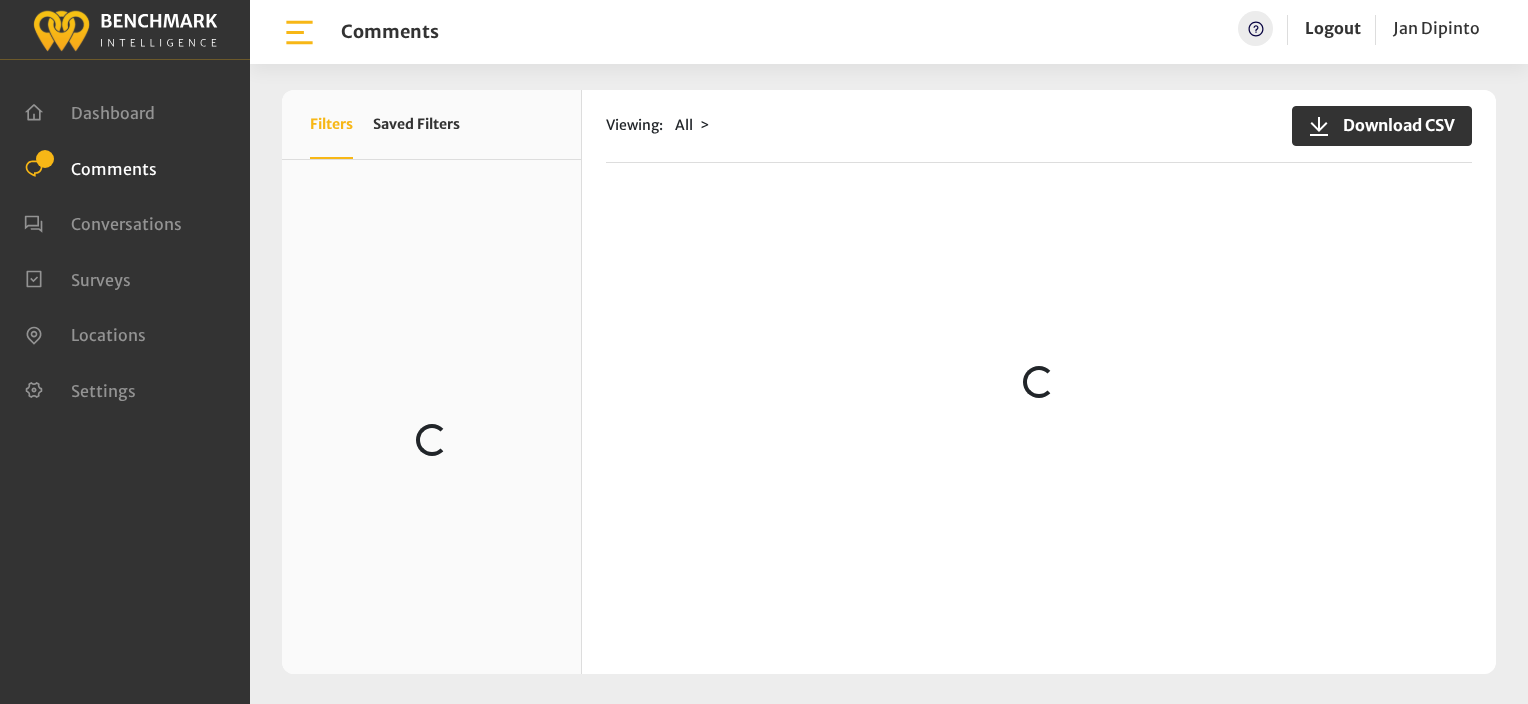 scroll, scrollTop: 0, scrollLeft: 0, axis: both 